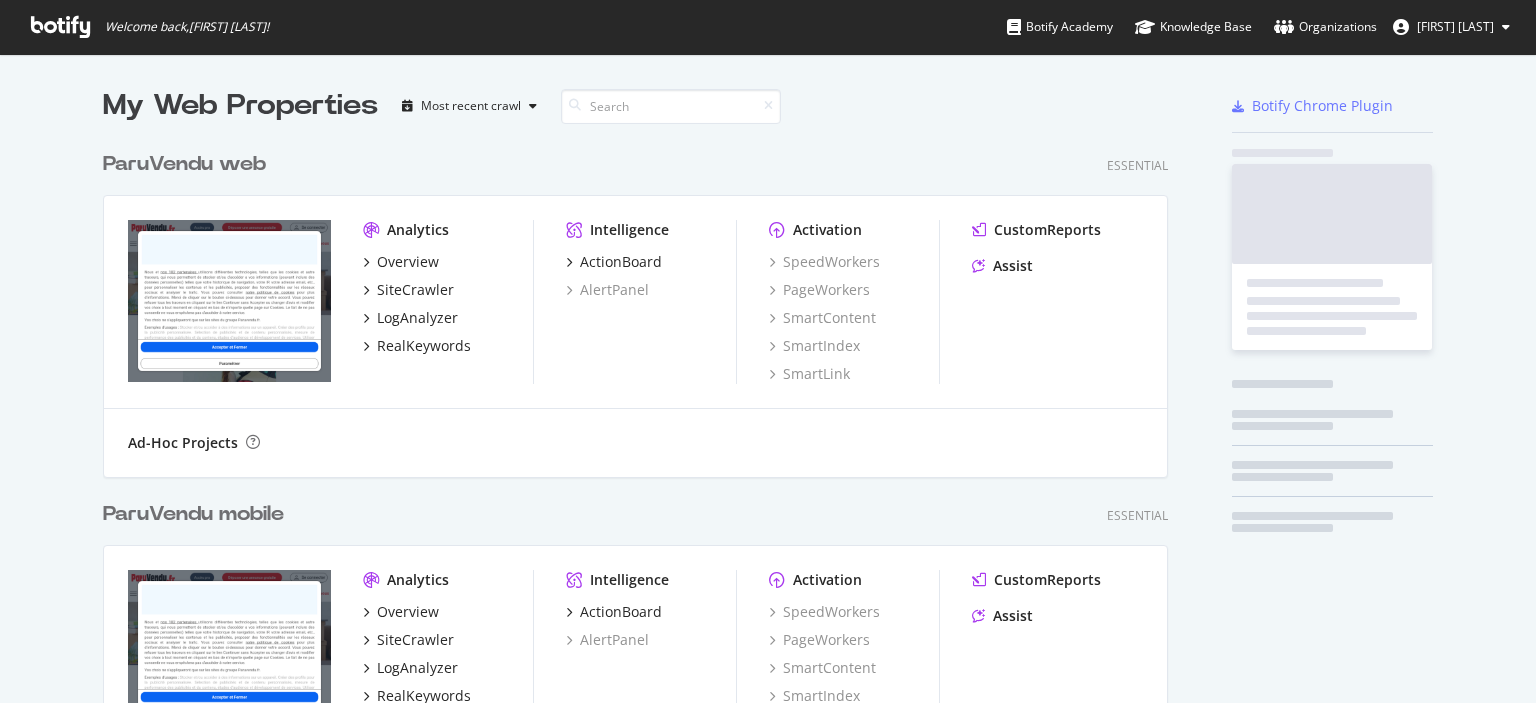 scroll, scrollTop: 0, scrollLeft: 0, axis: both 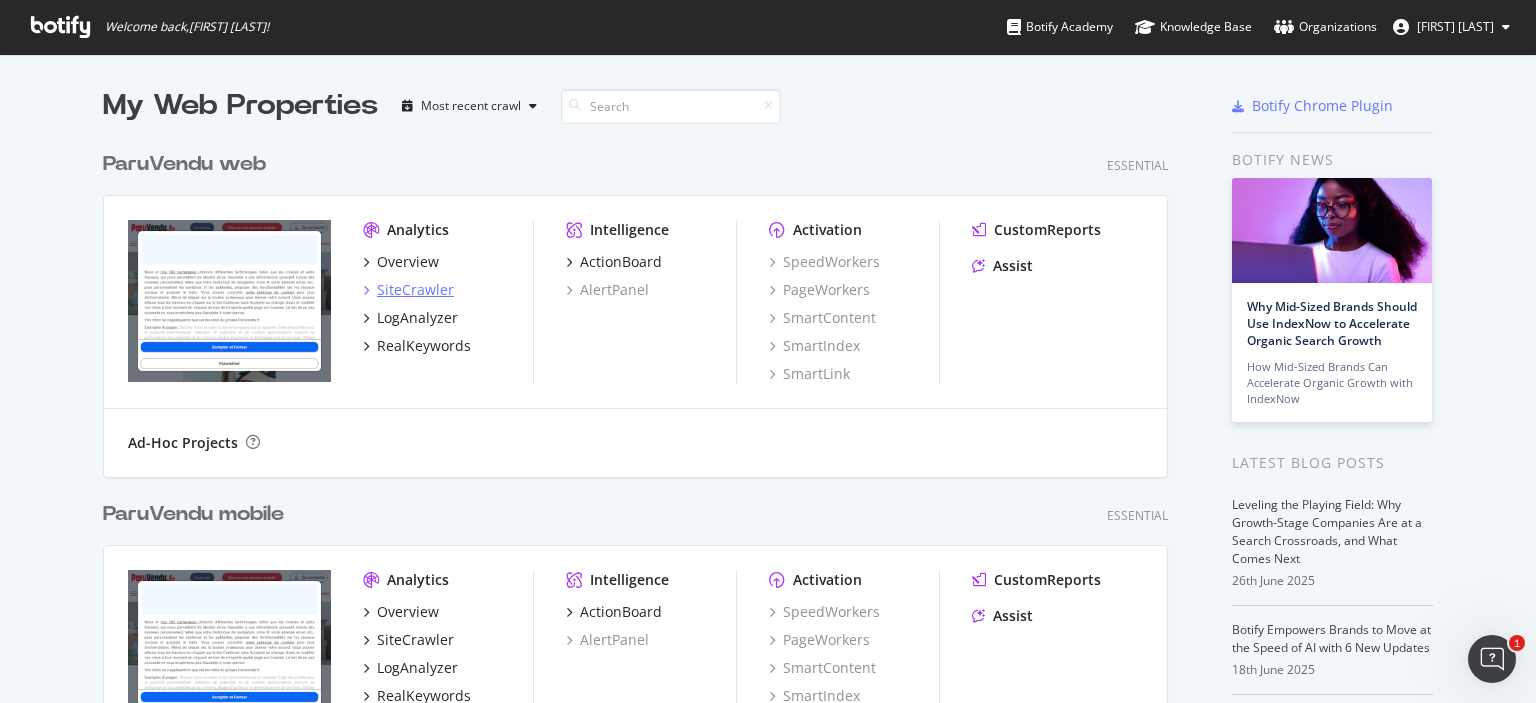 click on "SiteCrawler" at bounding box center [415, 290] 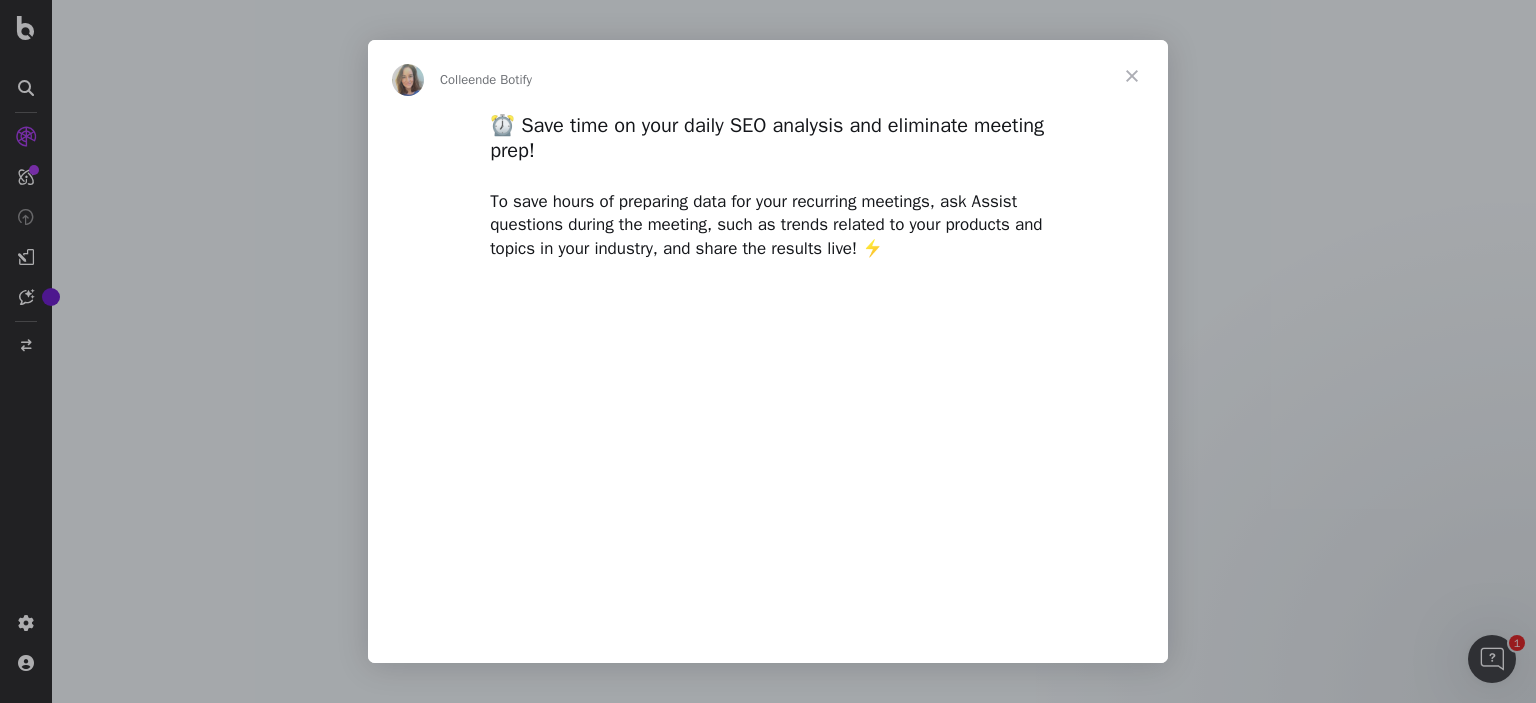 scroll, scrollTop: 0, scrollLeft: 0, axis: both 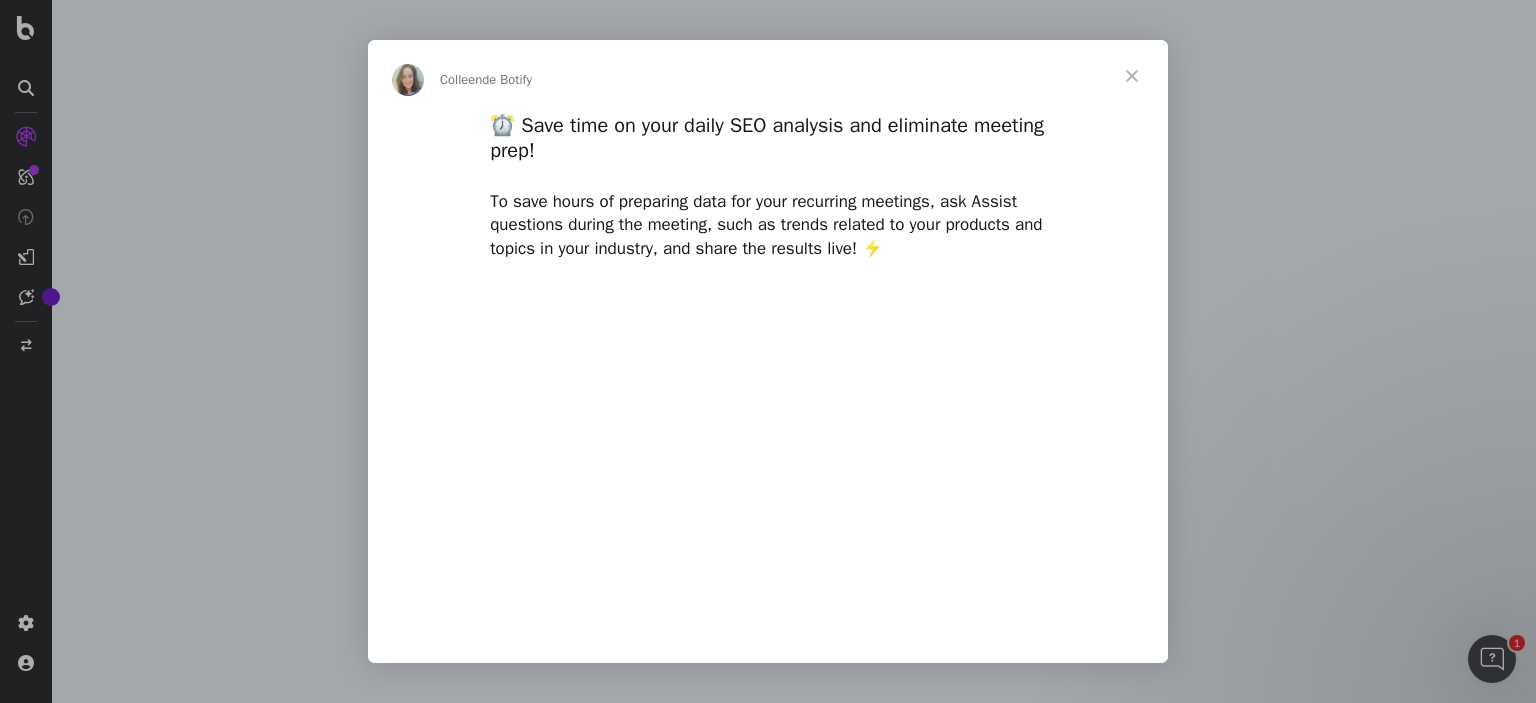 click at bounding box center [1132, 76] 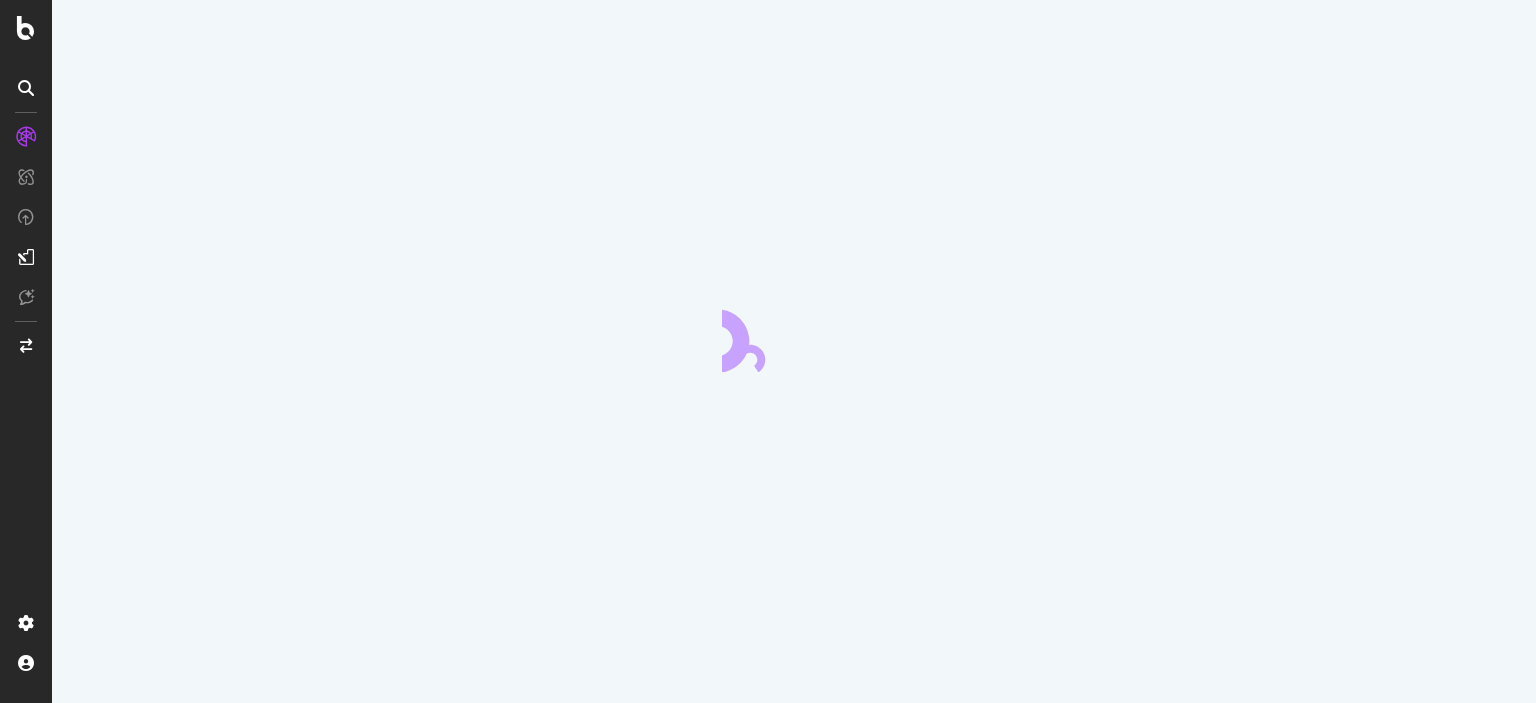 scroll, scrollTop: 0, scrollLeft: 0, axis: both 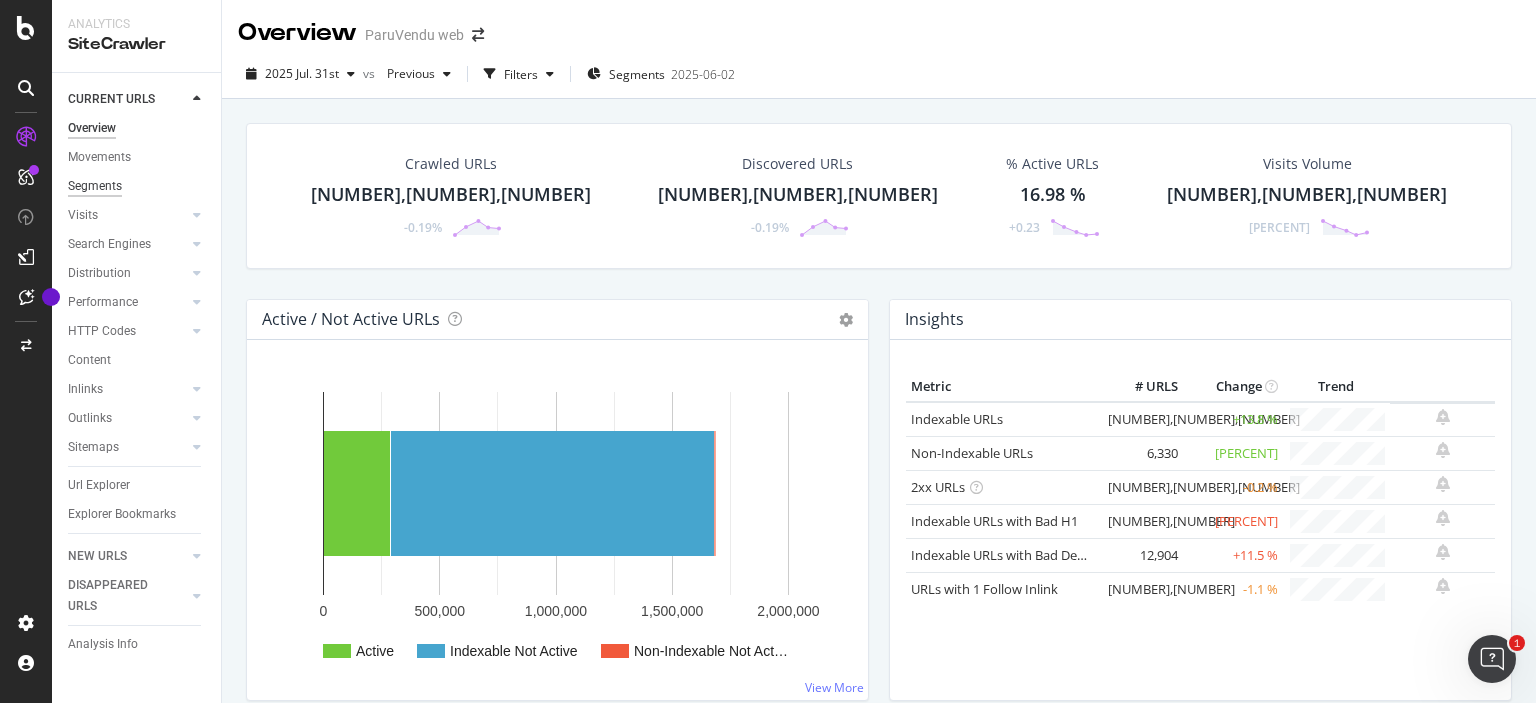 click on "Segments" at bounding box center (95, 186) 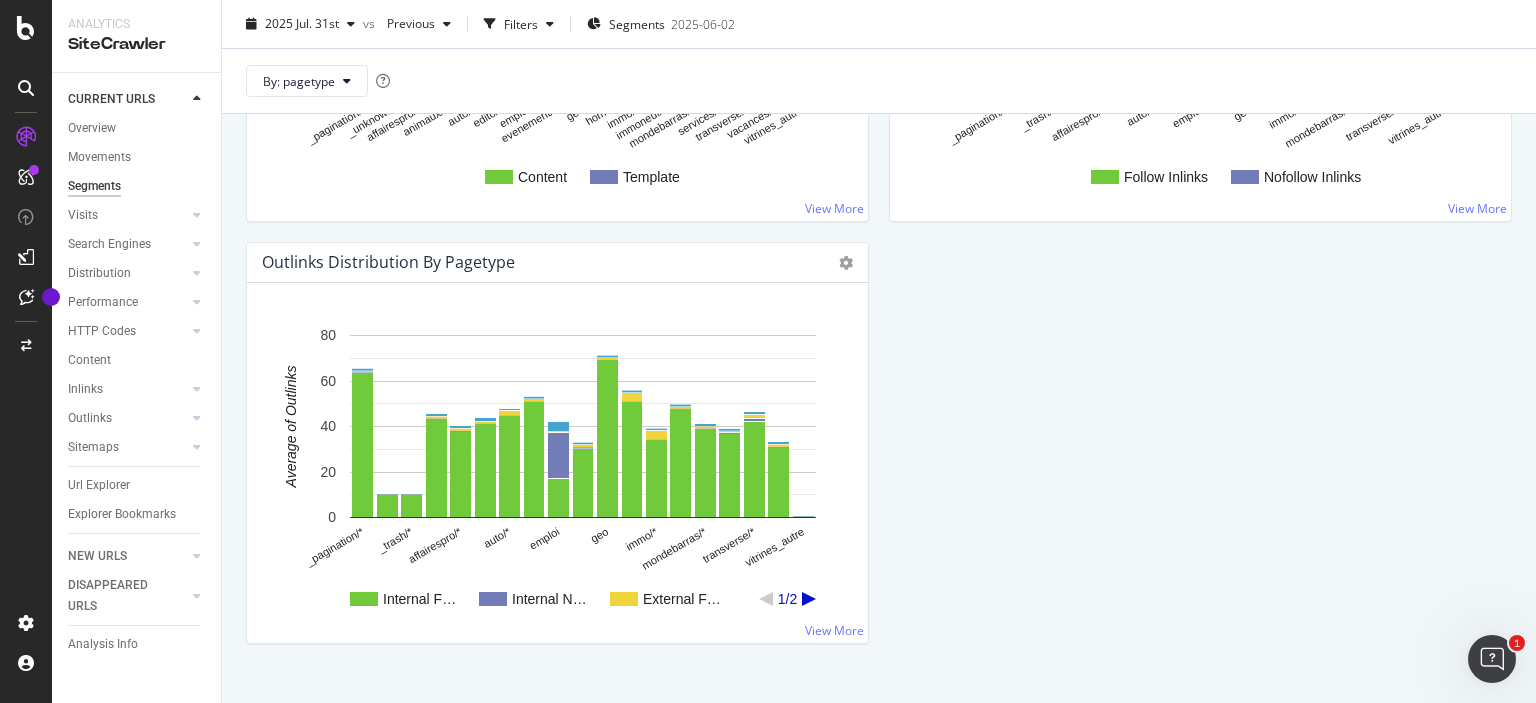 scroll, scrollTop: 2414, scrollLeft: 0, axis: vertical 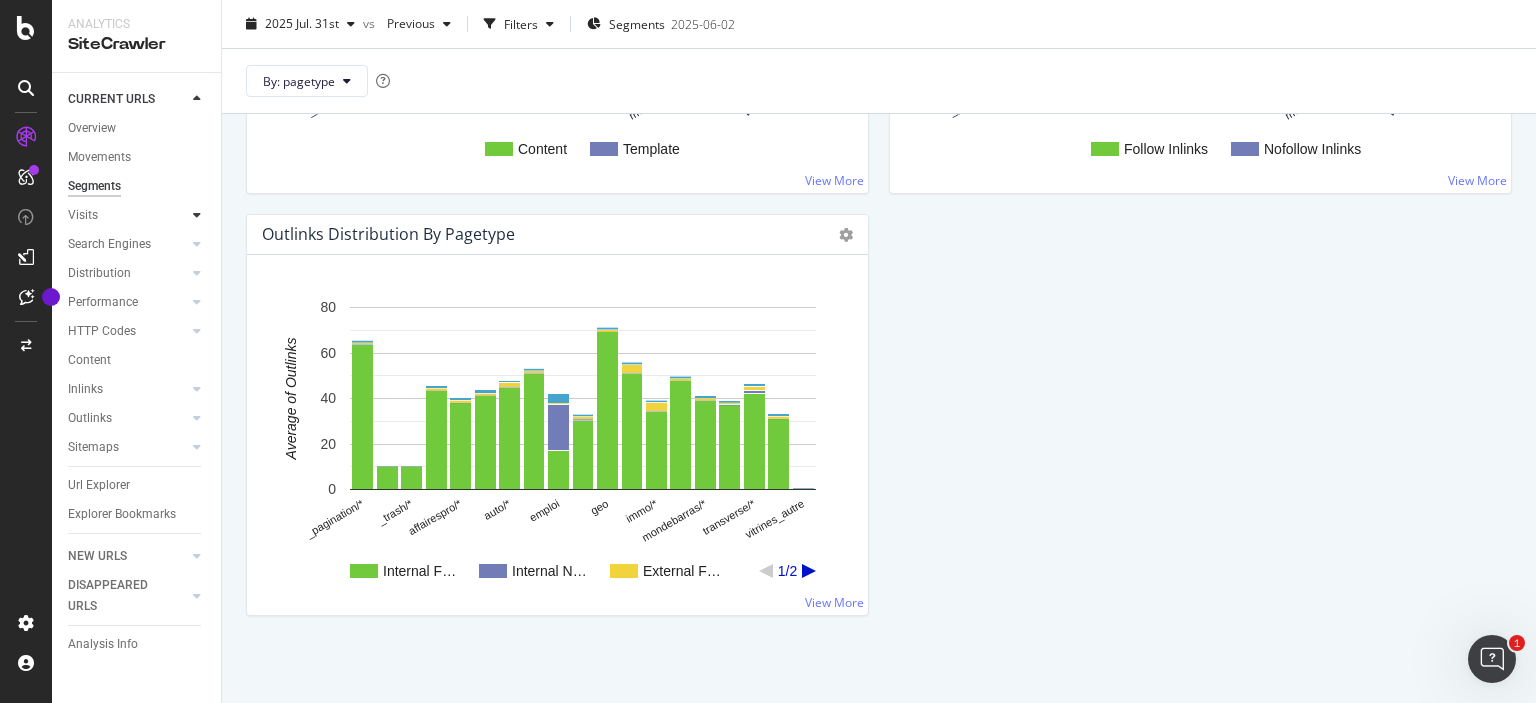 click at bounding box center [197, 215] 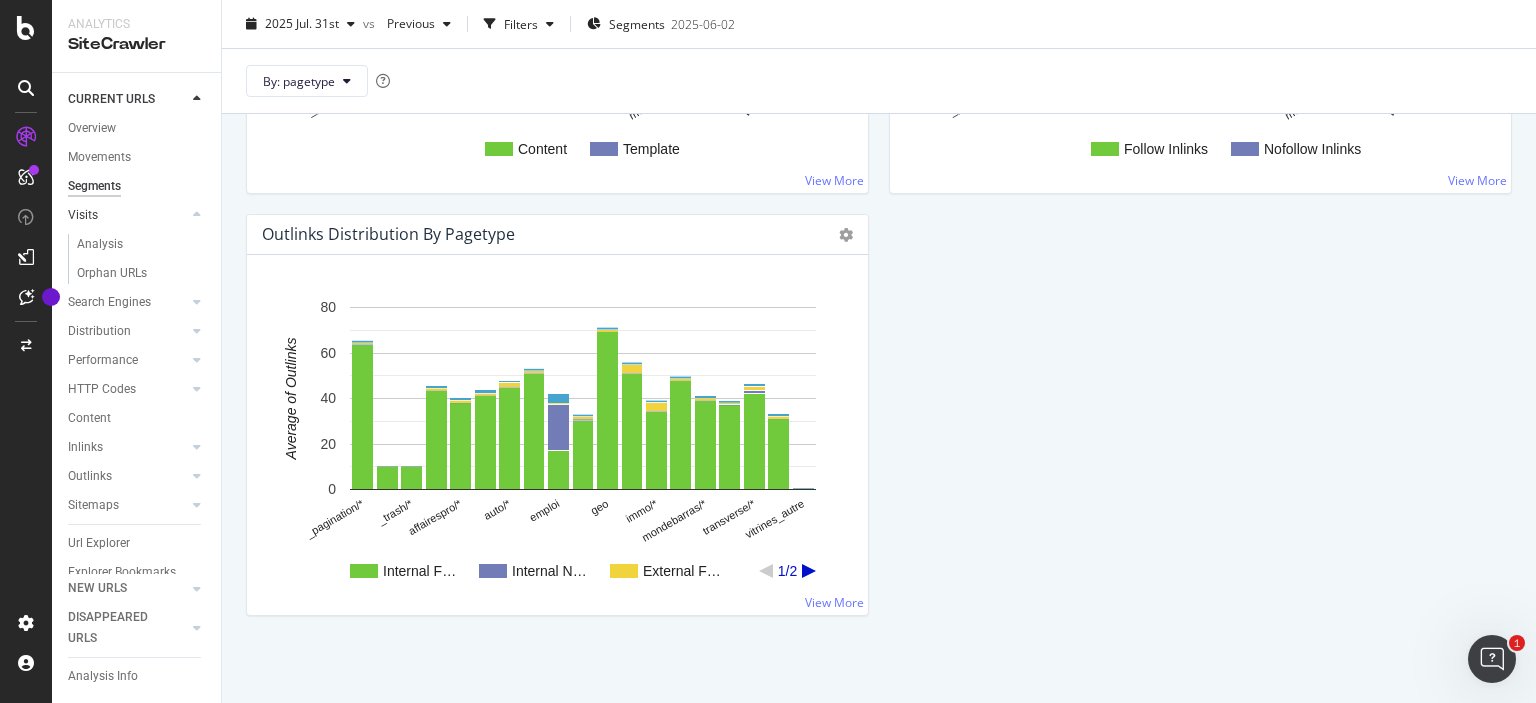 click at bounding box center [197, 215] 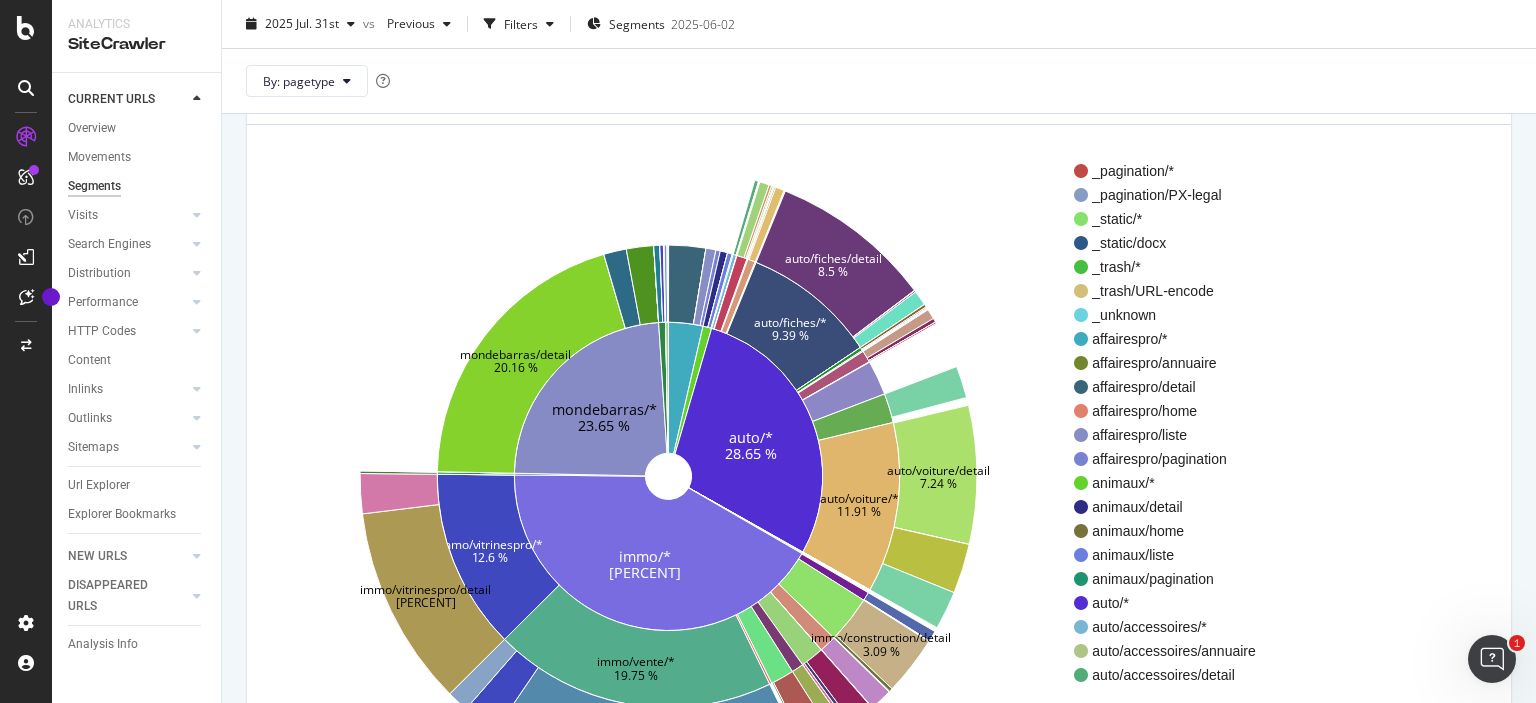 scroll, scrollTop: 100, scrollLeft: 0, axis: vertical 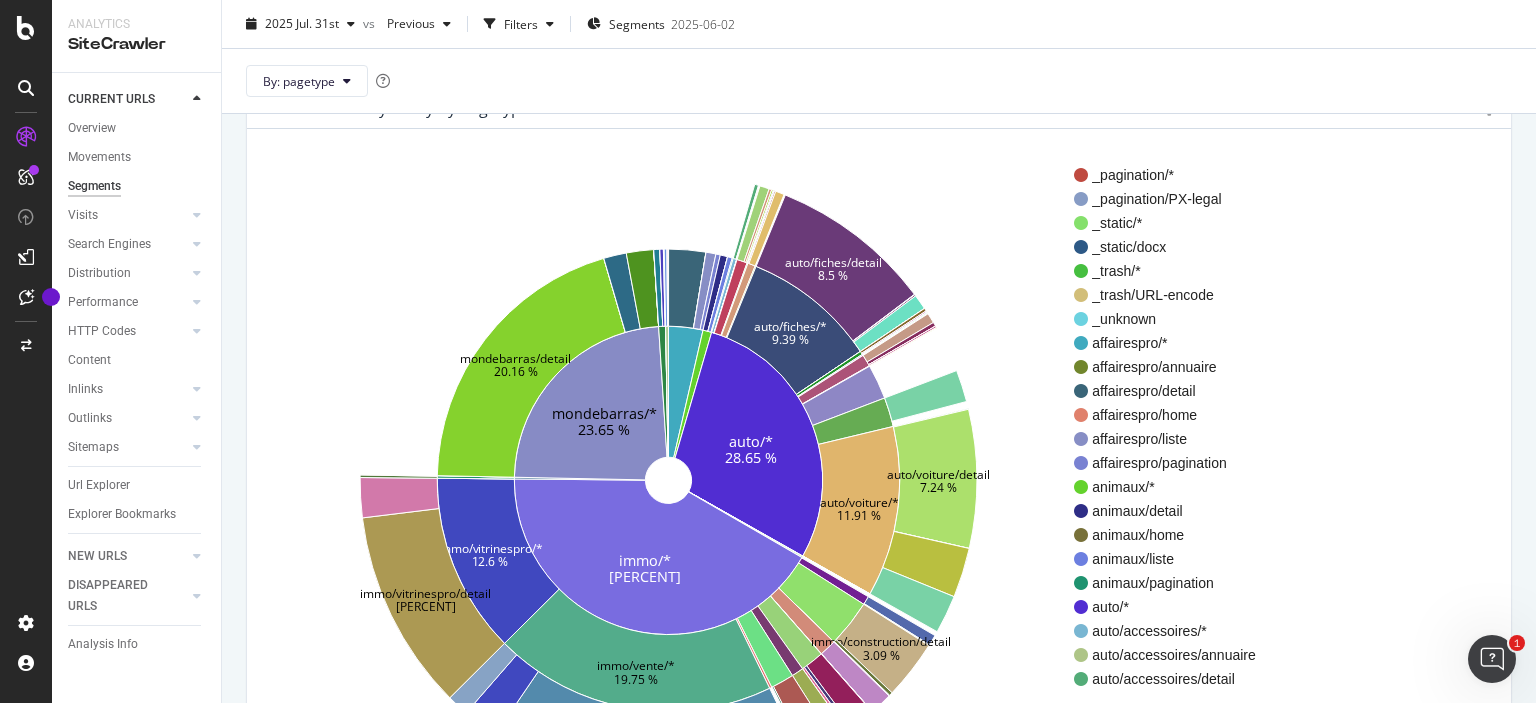drag, startPoint x: 195, startPoint y: 301, endPoint x: 223, endPoint y: 307, distance: 28.635643 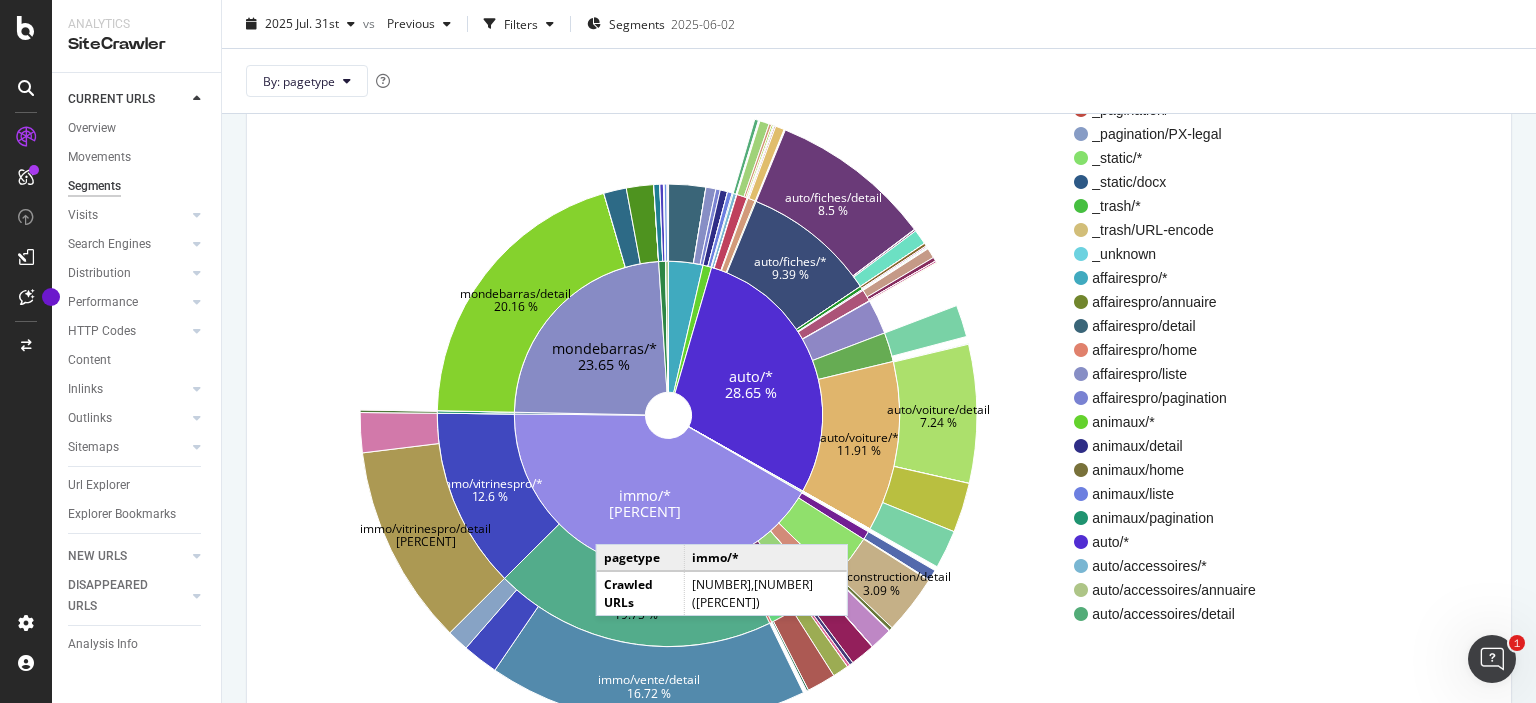 scroll, scrollTop: 200, scrollLeft: 0, axis: vertical 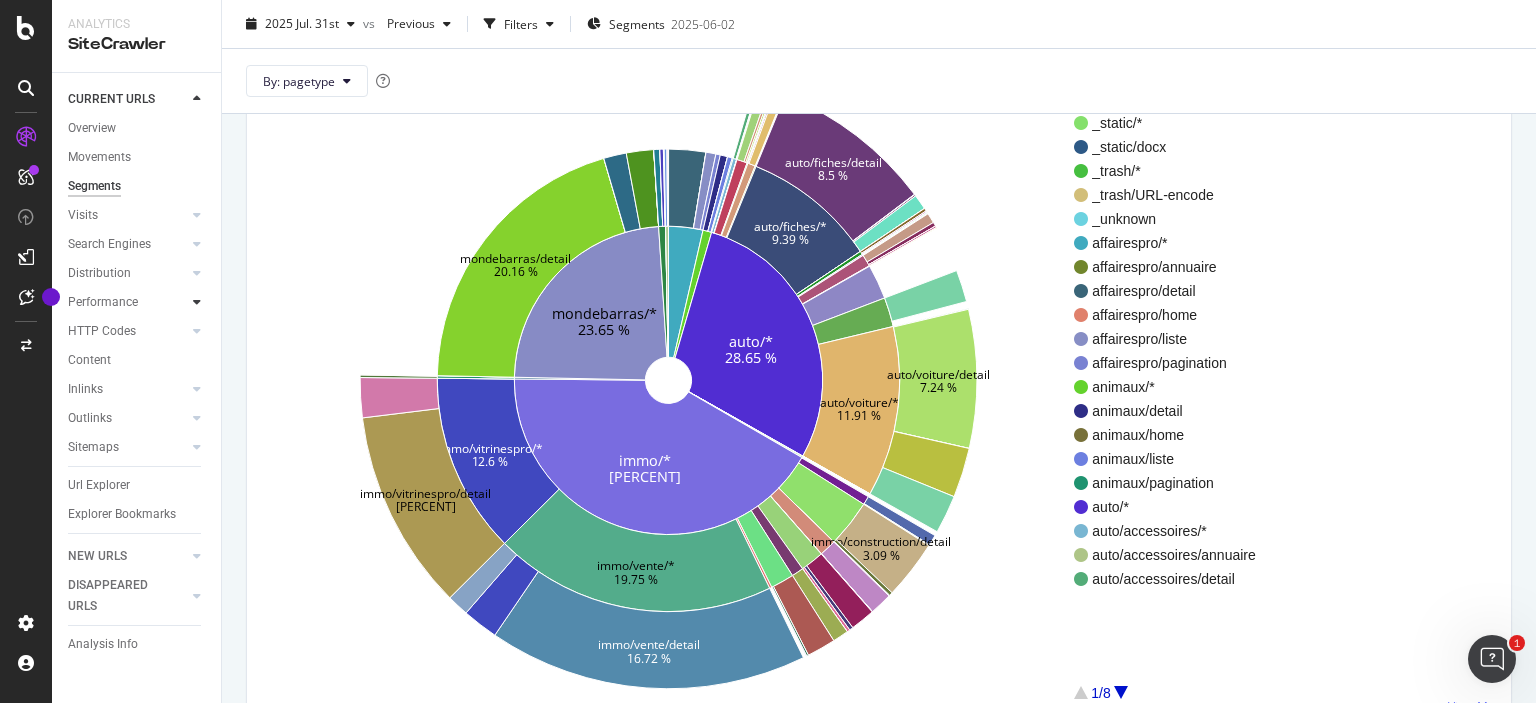 click at bounding box center [197, 302] 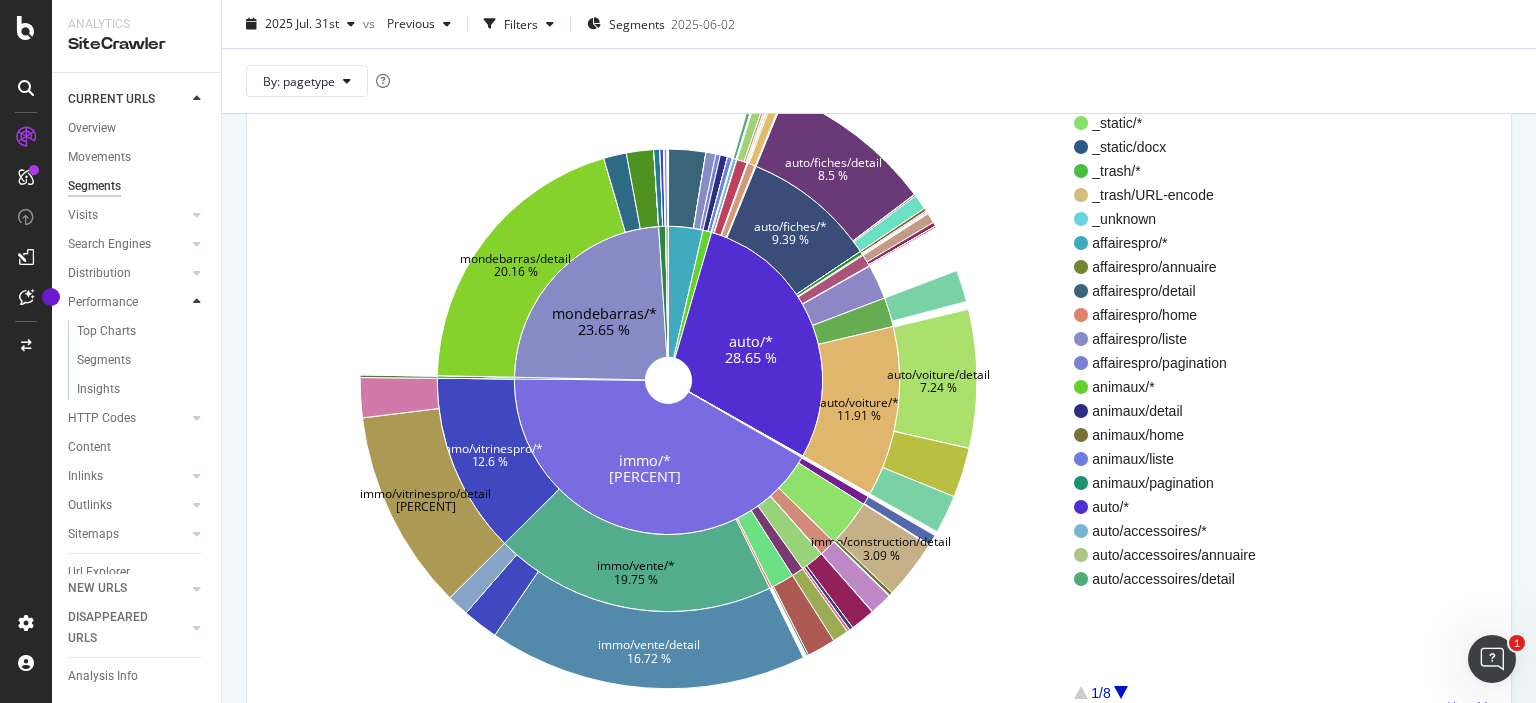 click at bounding box center [197, 302] 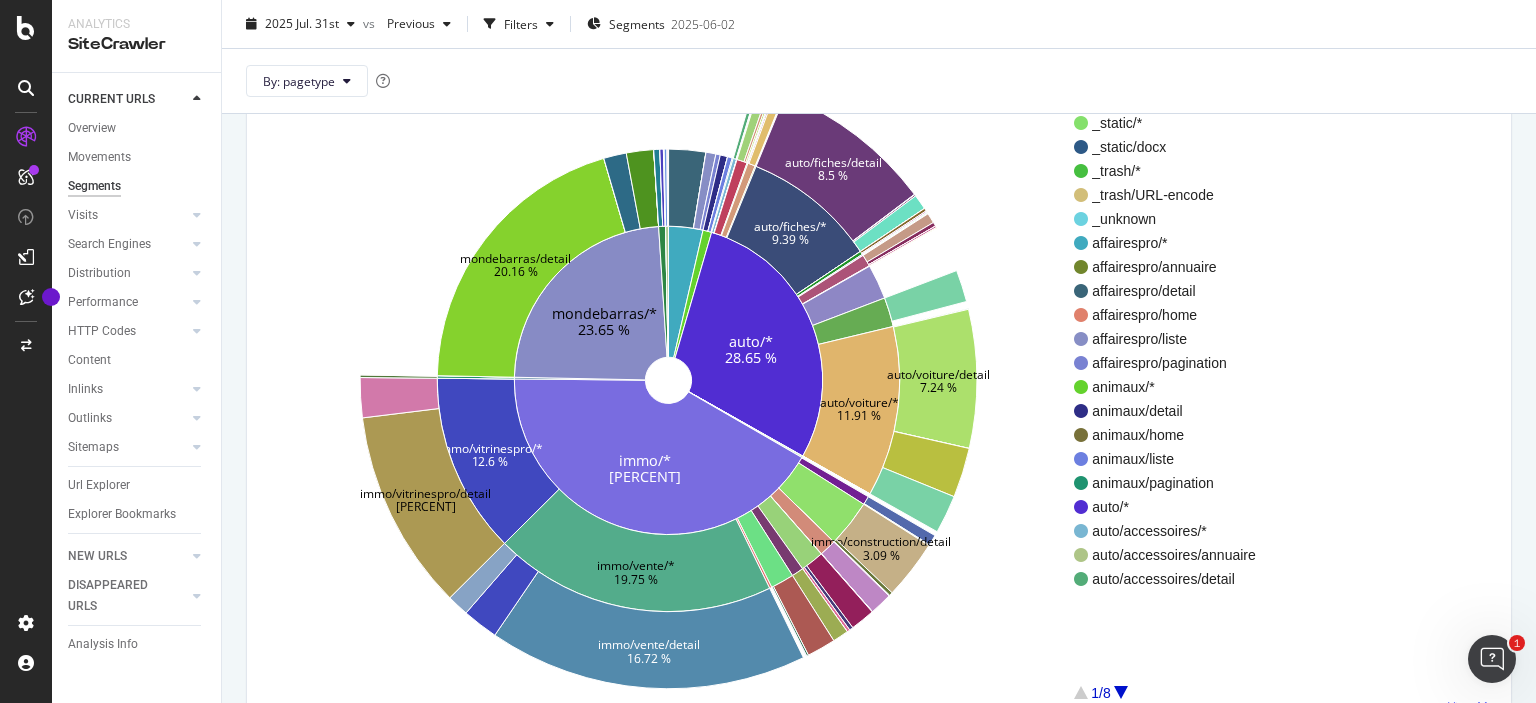 click at bounding box center (197, 244) 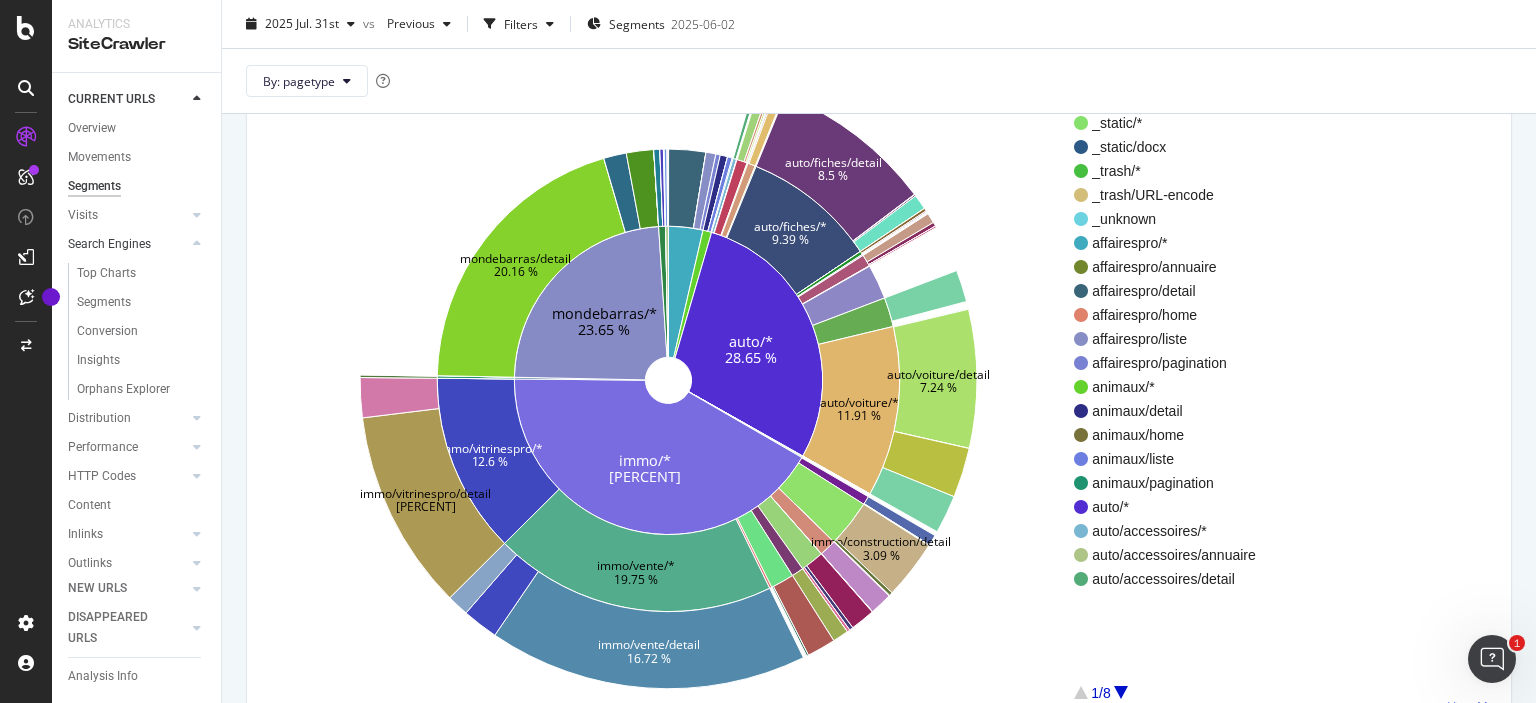 click at bounding box center [197, 244] 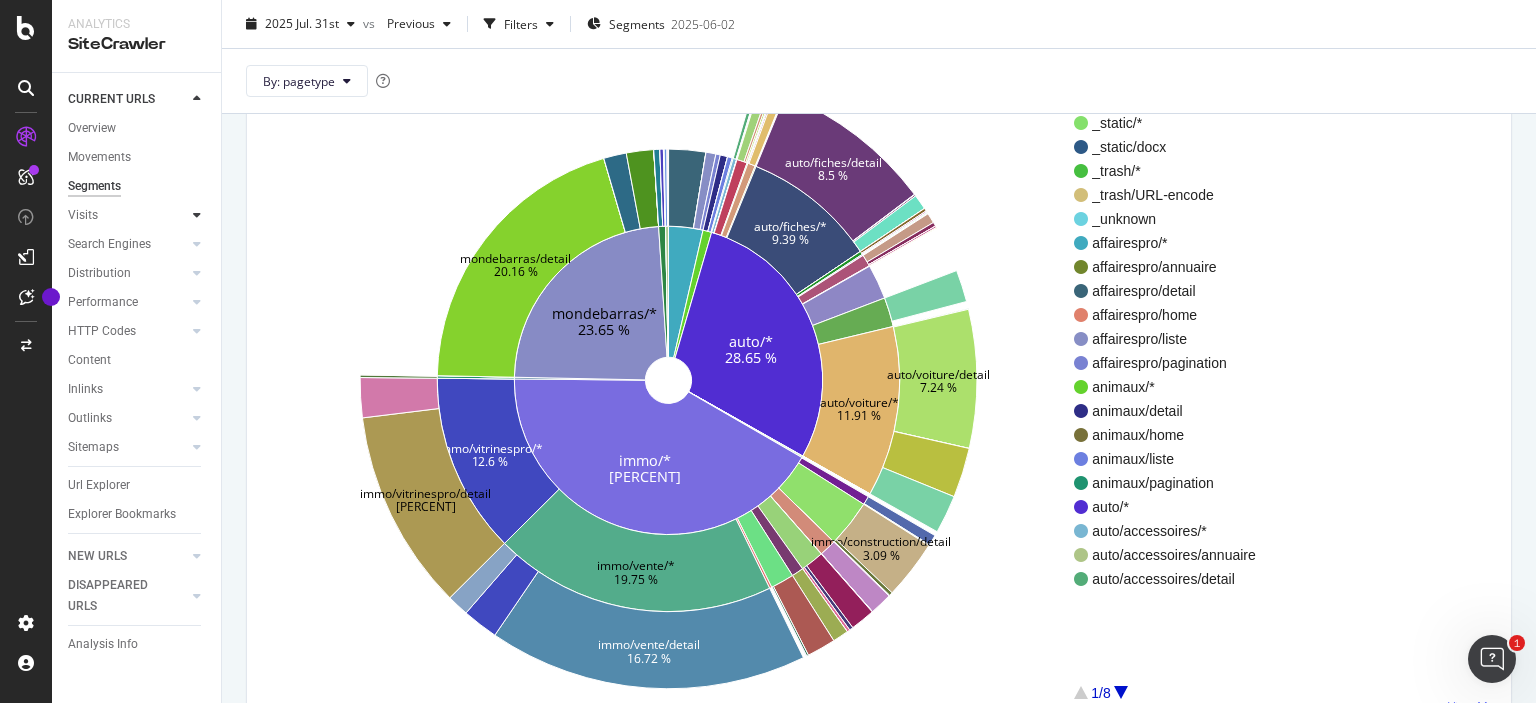 click at bounding box center (197, 215) 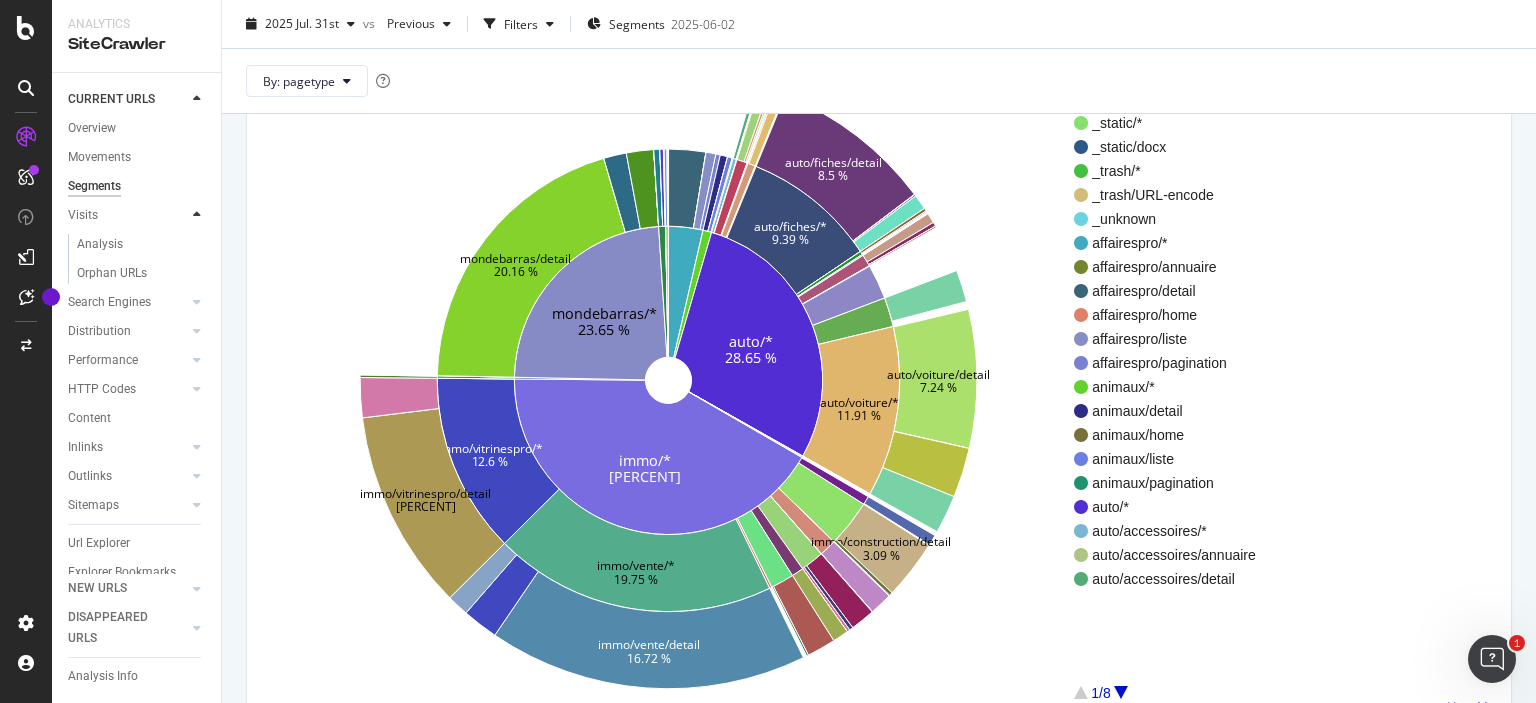 click at bounding box center (197, 215) 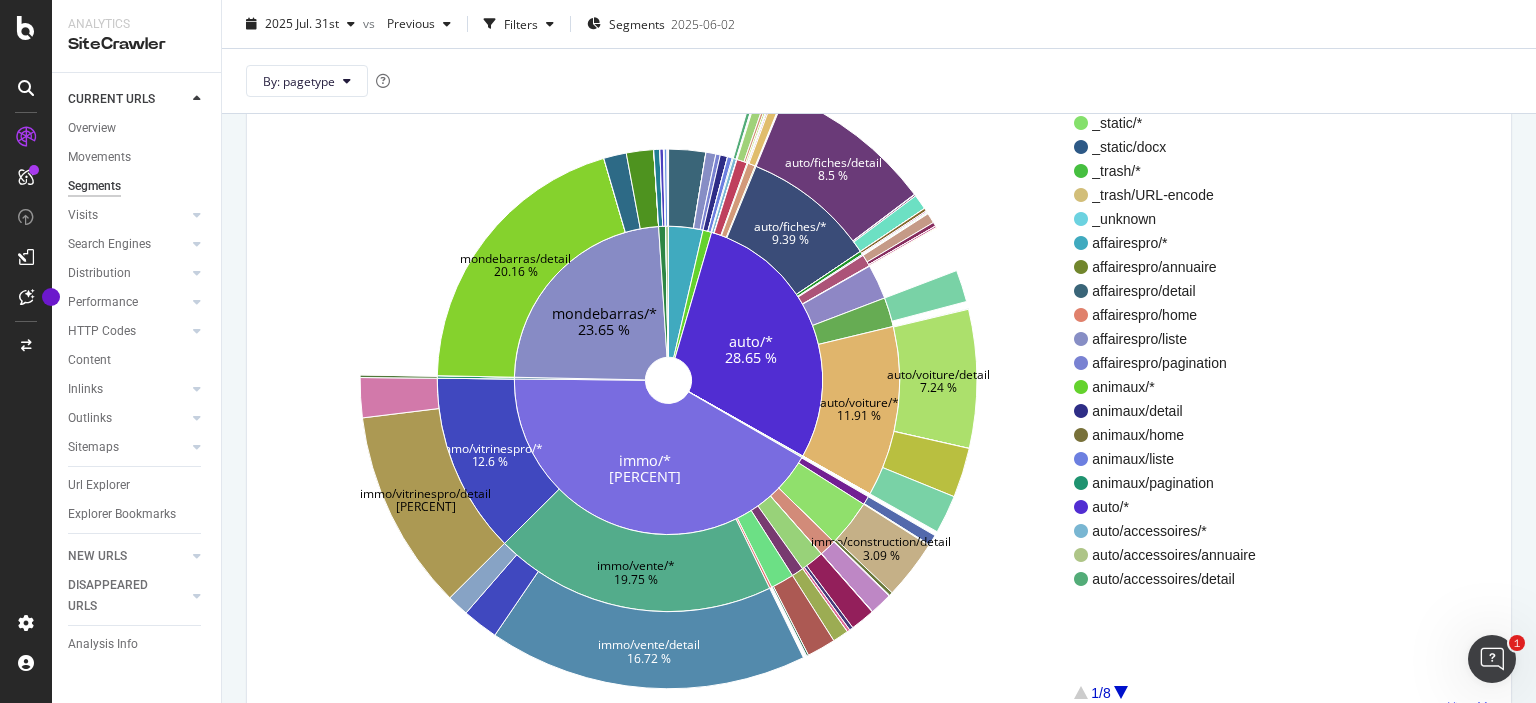 click at bounding box center [197, 215] 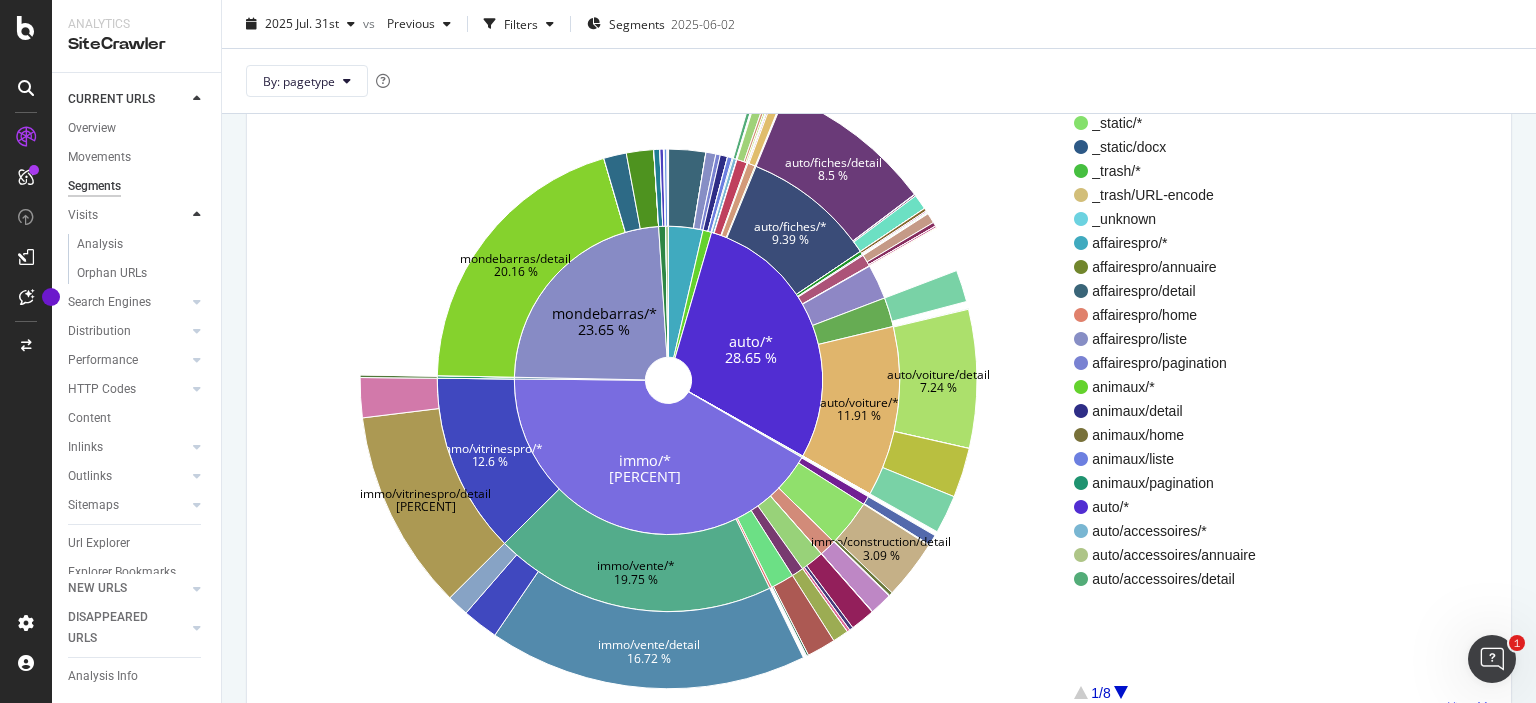 click at bounding box center (197, 215) 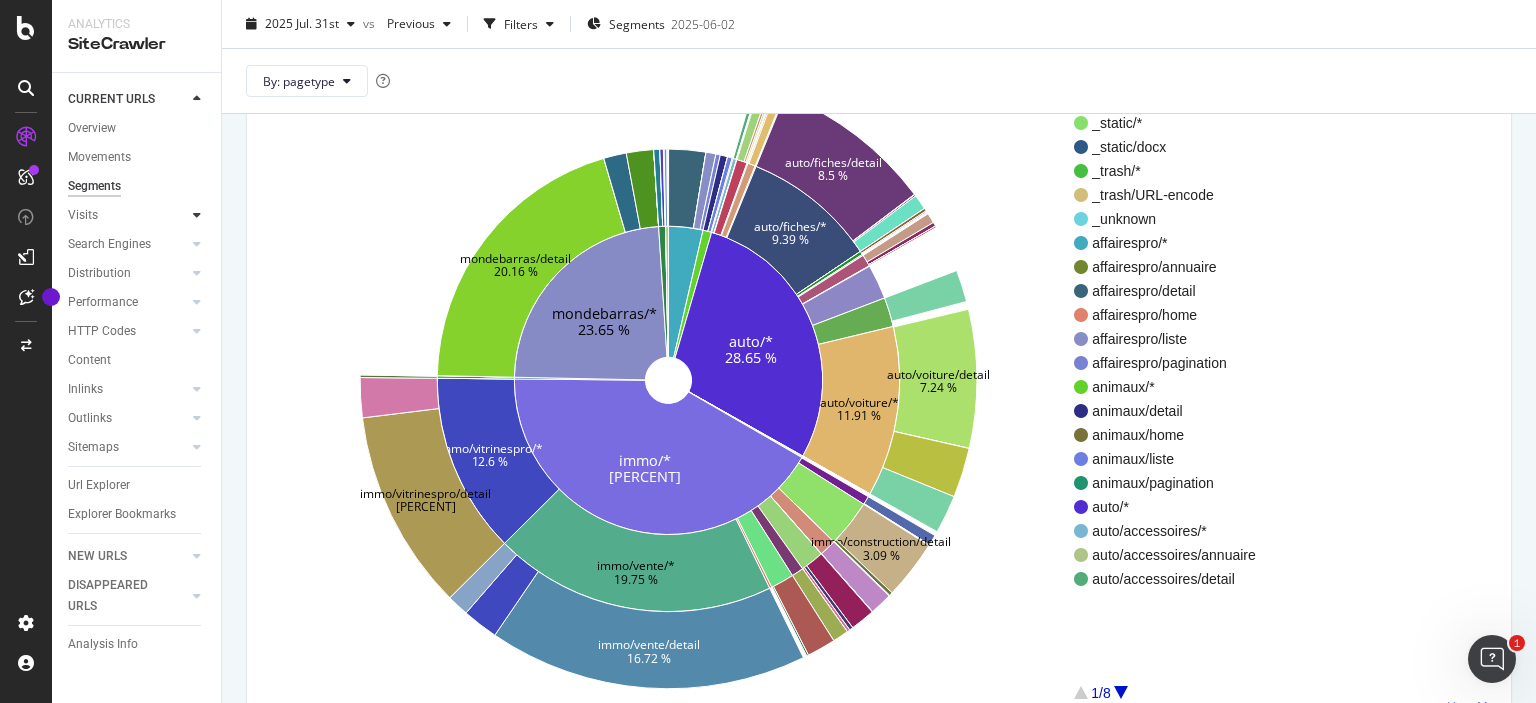click at bounding box center (197, 215) 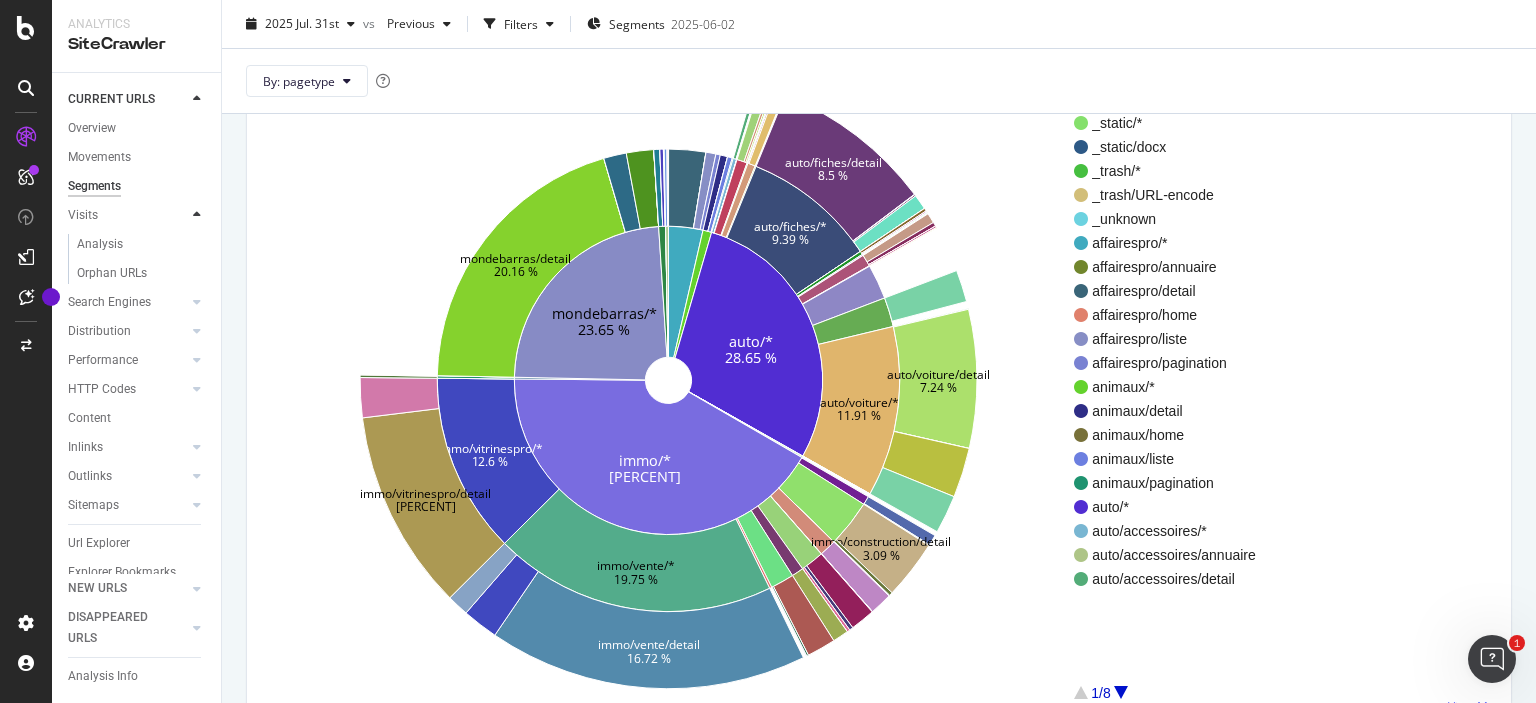 click at bounding box center [197, 215] 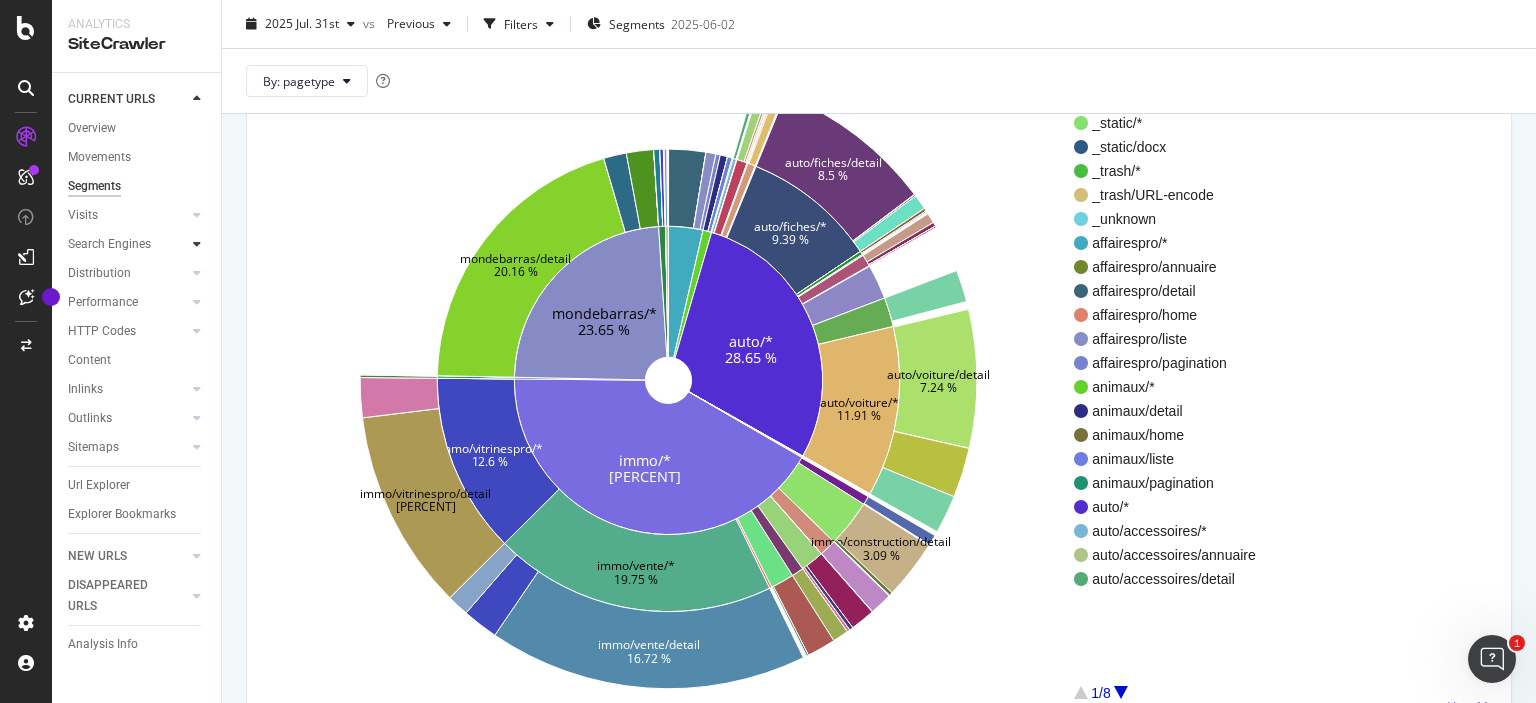 click at bounding box center [197, 244] 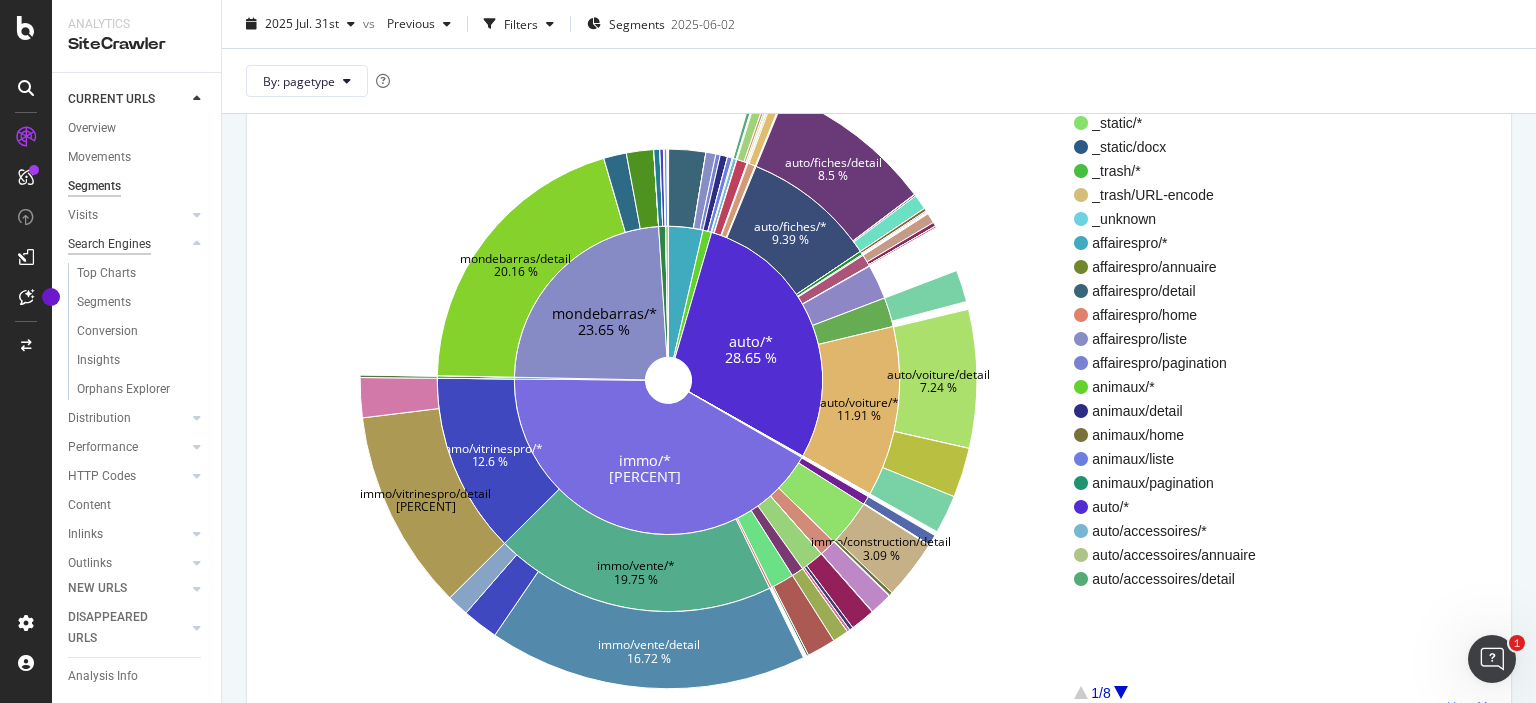 click on "Search Engines" at bounding box center [109, 244] 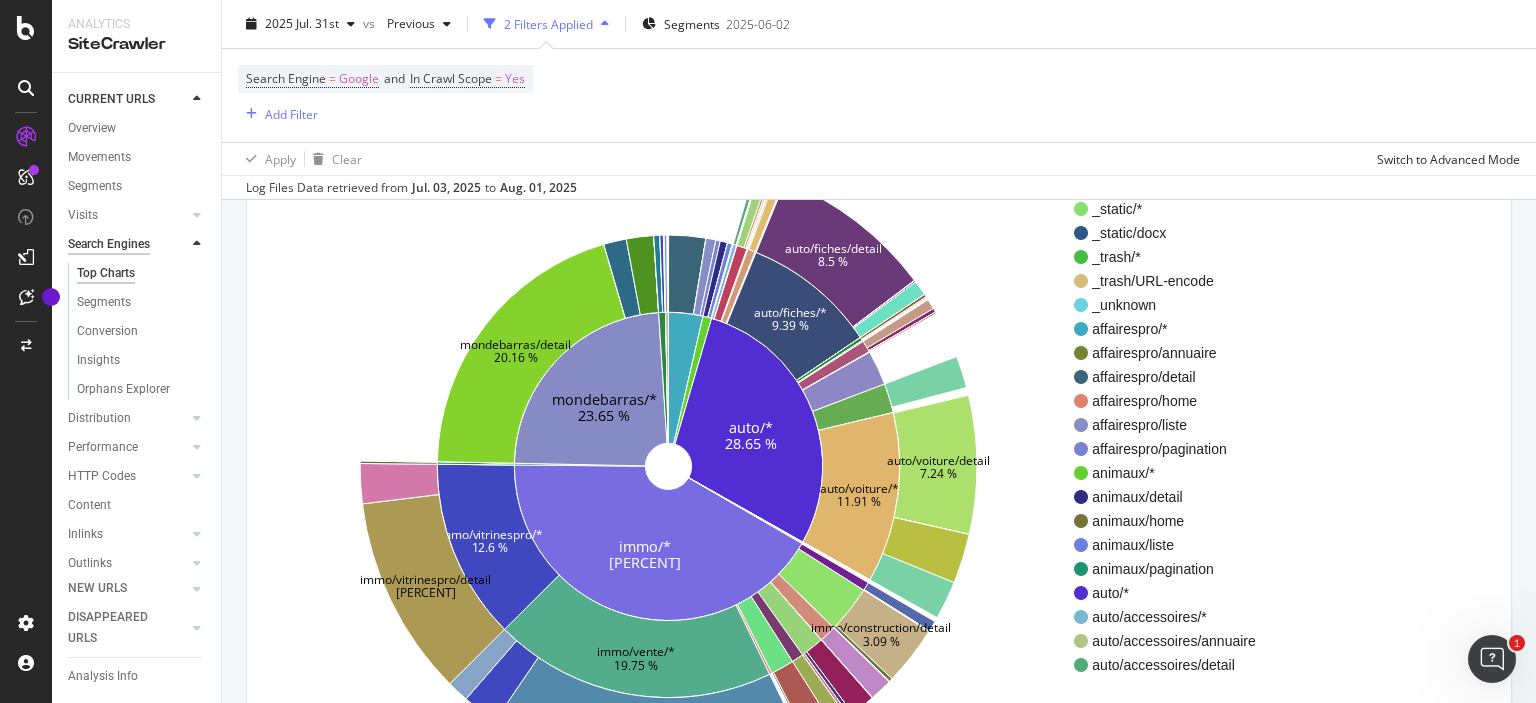 scroll, scrollTop: 286, scrollLeft: 0, axis: vertical 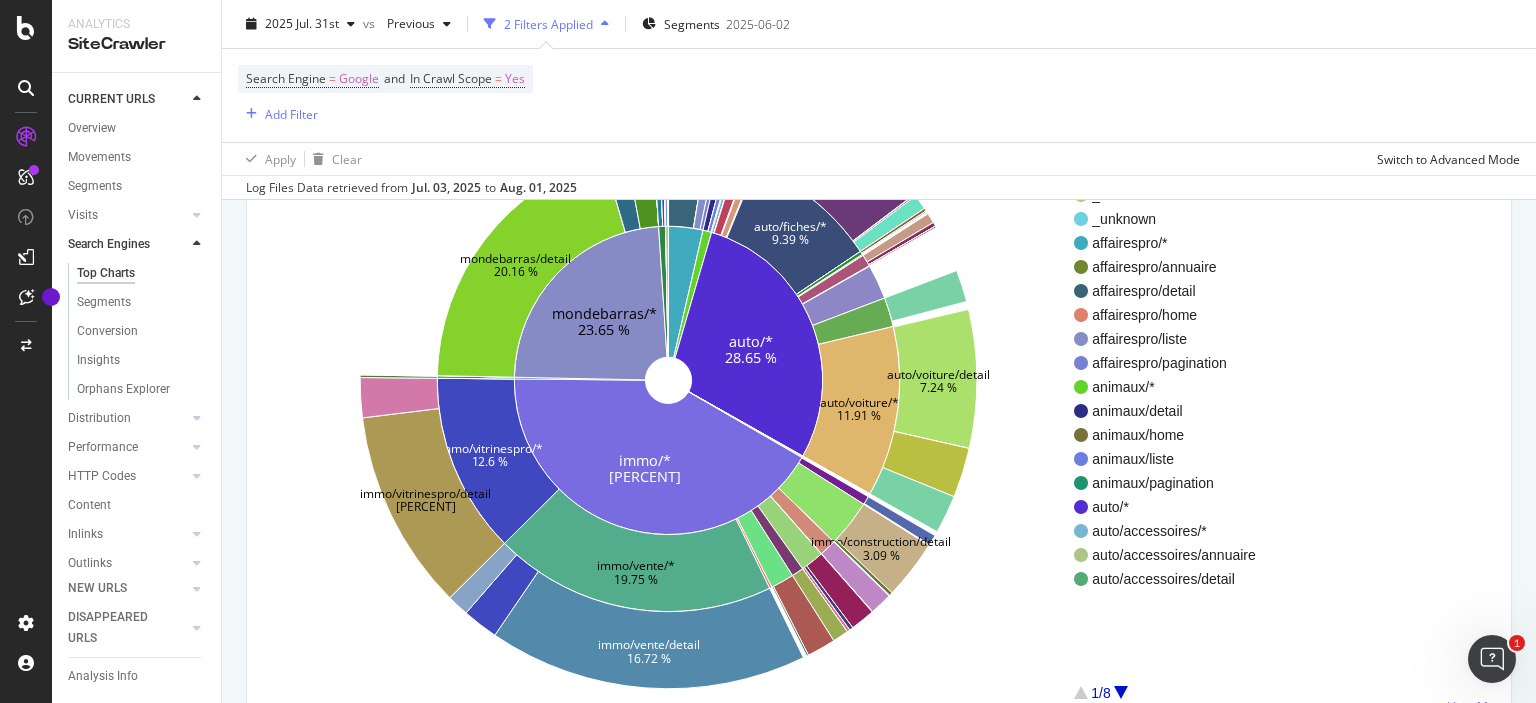 click on "auto/* [PERCENT] immo/* [PERCENT] mondebarras/* [PERCENT] auto/fiches/* [PERCENT] auto/voiture/* [PERCENT] immo/vente/* [PERCENT] immo/vitrinespro/* [PERCENT] mondebarras/detail [PERCENT] auto/fiches/detail [PERCENT] auto/voiture/detail [PERCENT] immo/construction/detail [PERCENT] immo/vente/detail [PERCENT] immo/vitrinespro/detail [PERCENT]" 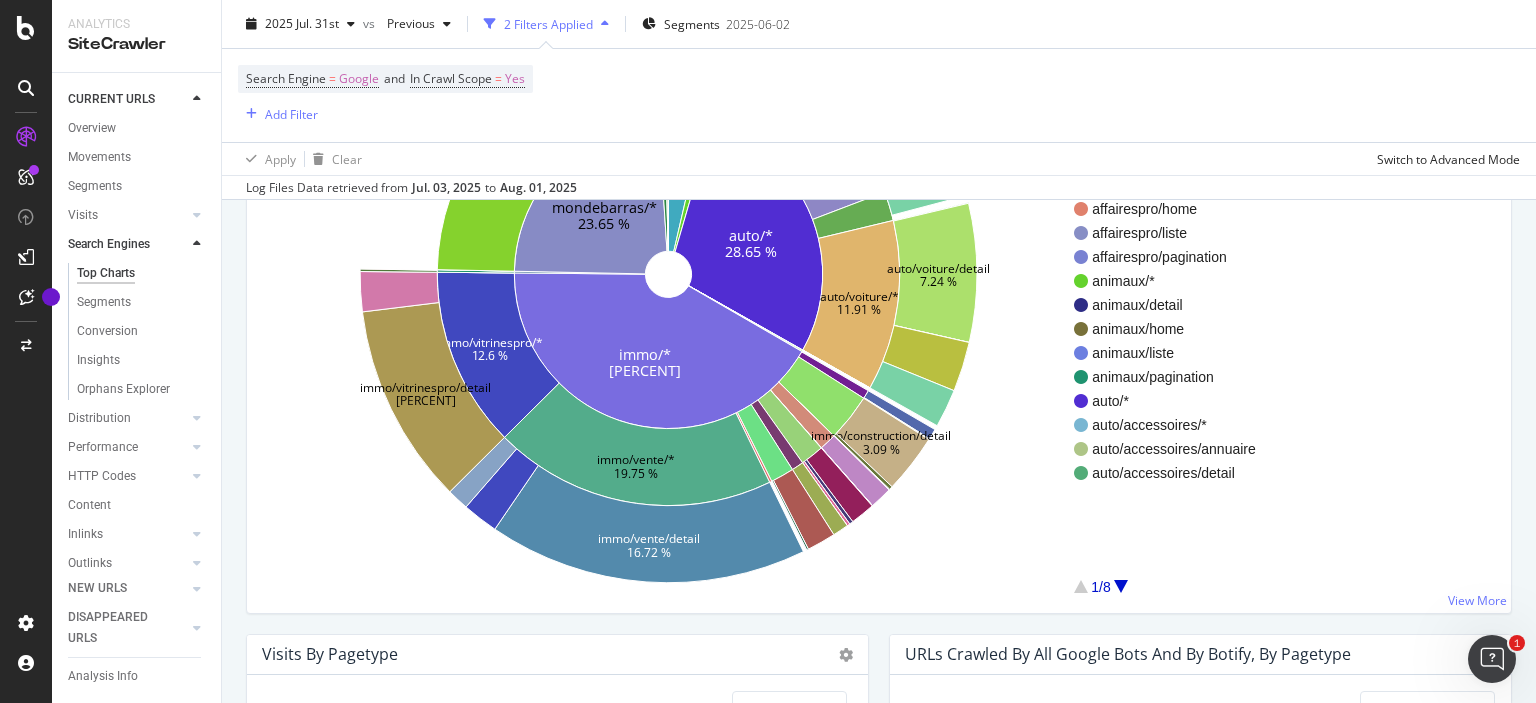 scroll, scrollTop: 386, scrollLeft: 0, axis: vertical 